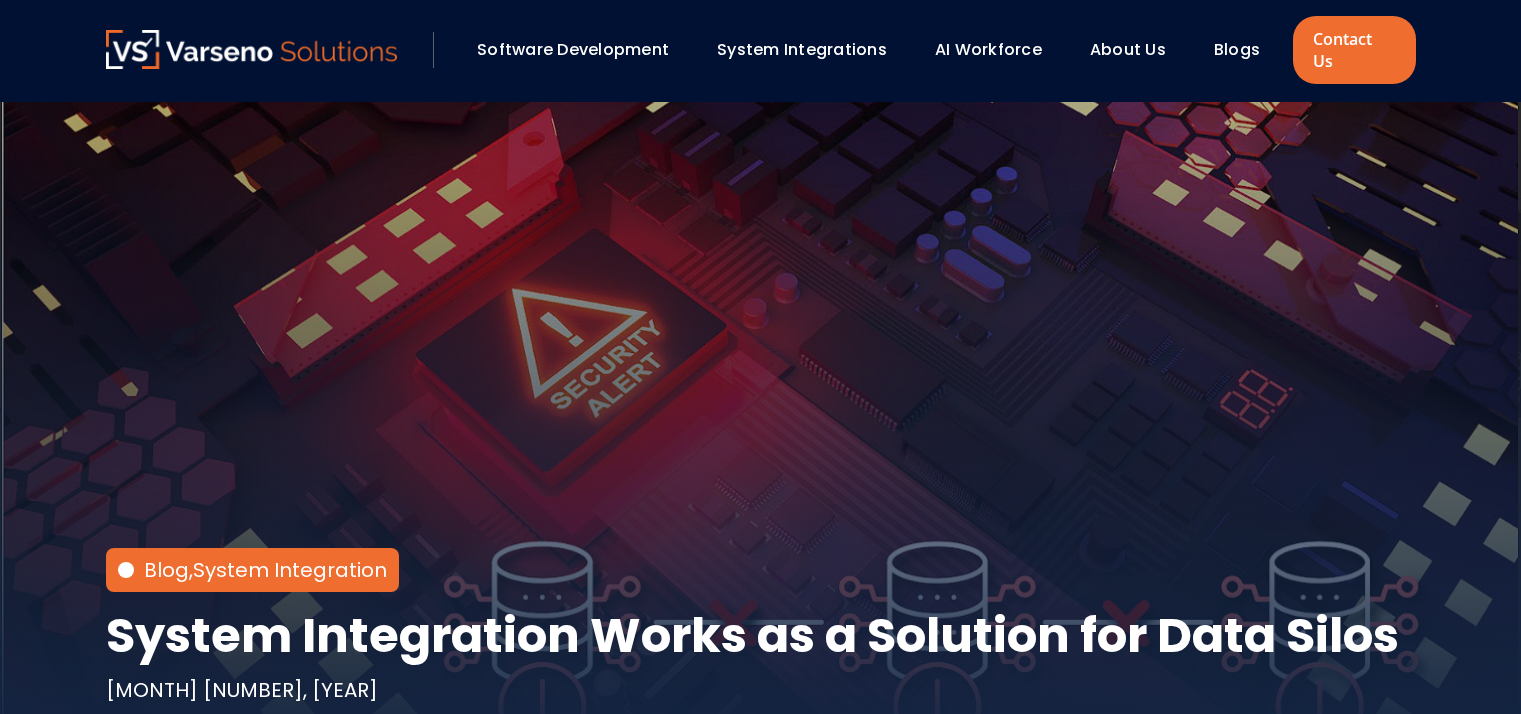 scroll, scrollTop: 0, scrollLeft: 0, axis: both 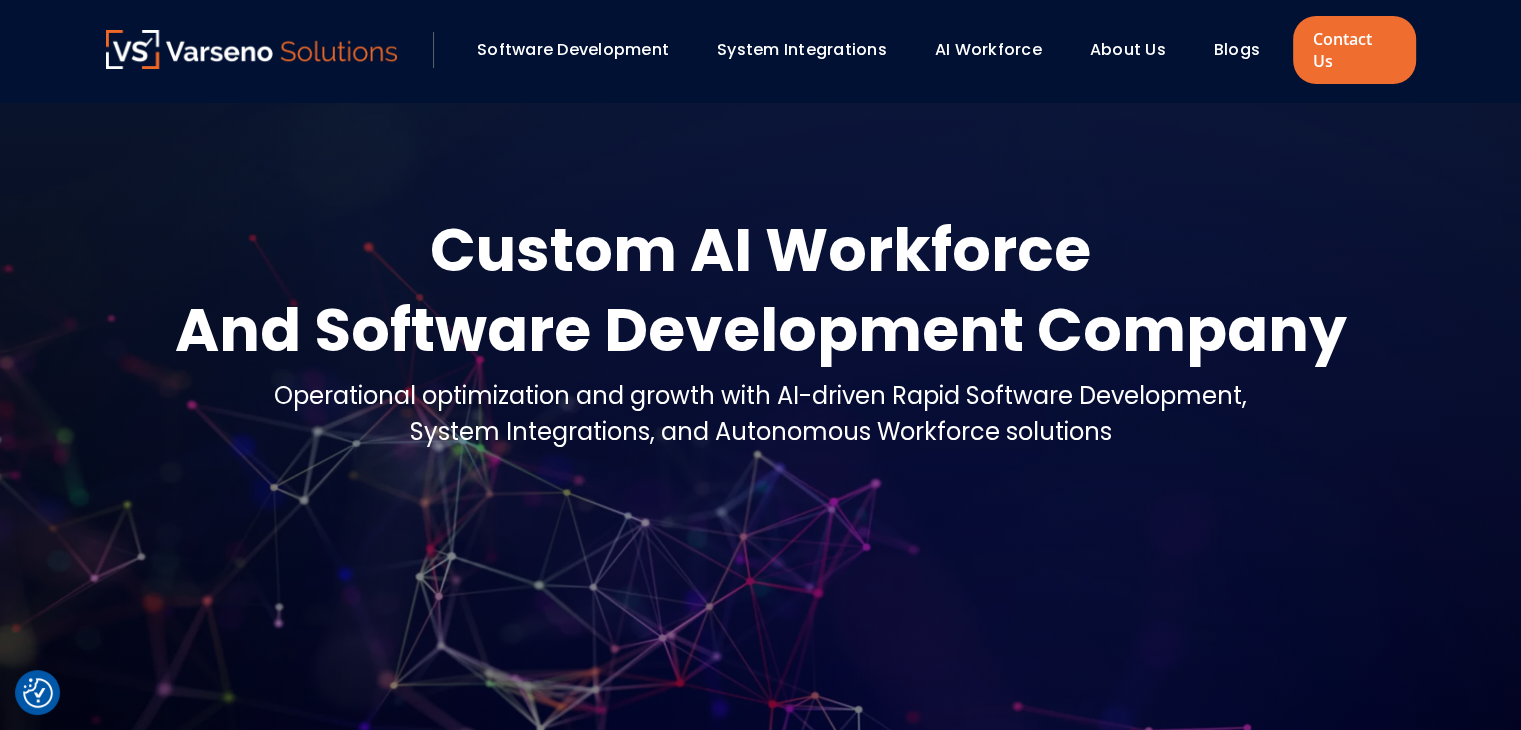 click on "About Us" at bounding box center (1128, 49) 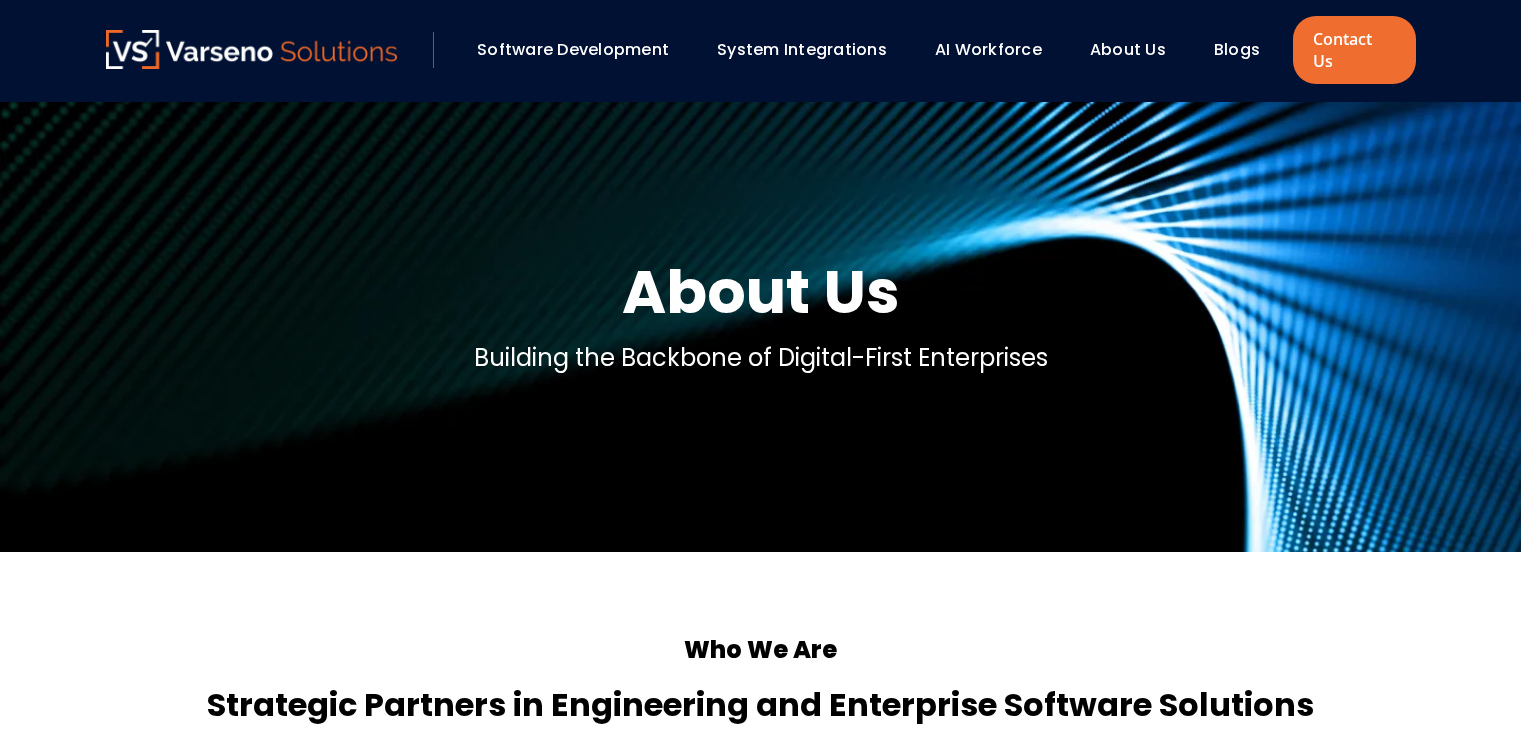 scroll, scrollTop: 0, scrollLeft: 0, axis: both 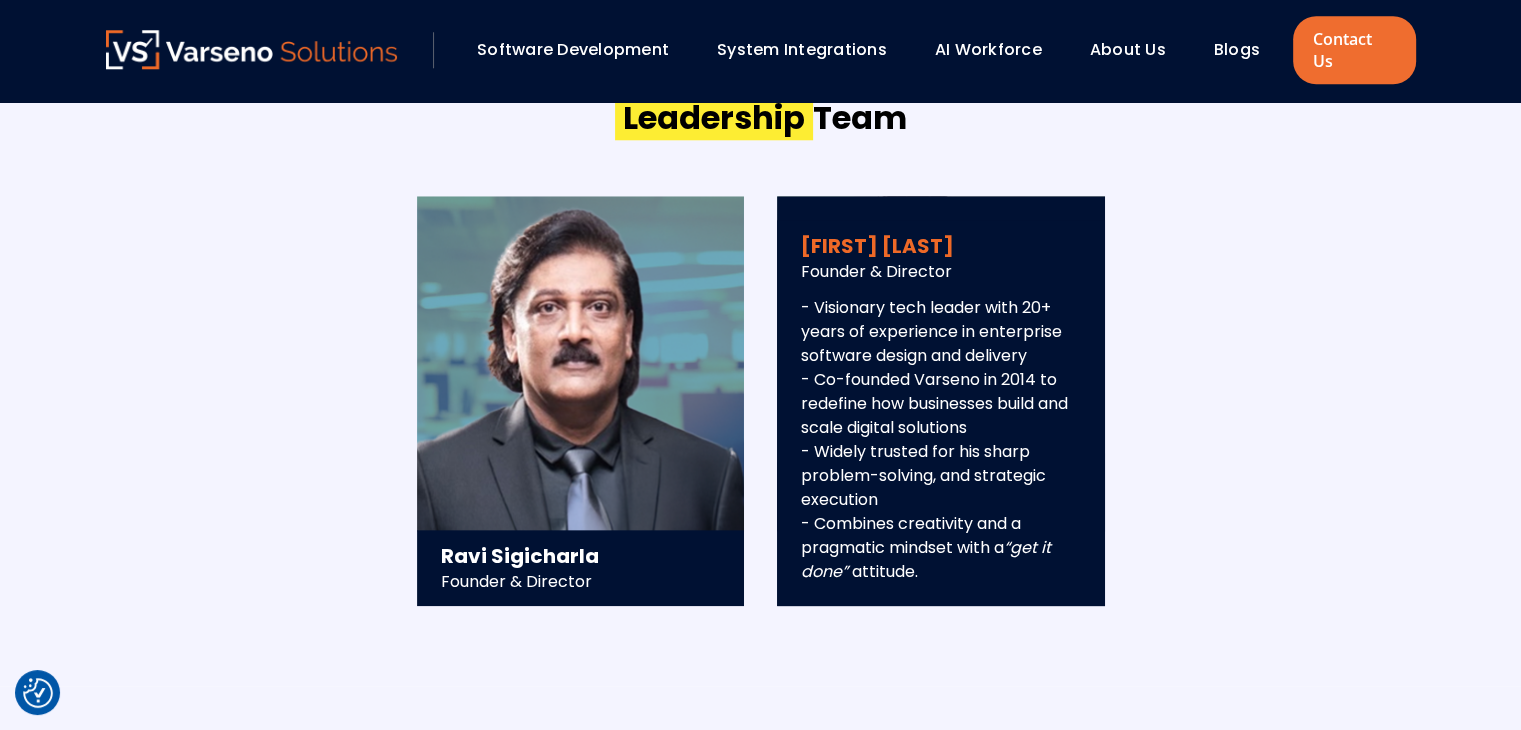 click on "- Visionary tech leader with 20+ years of experience in enterprise software design and delivery
- Co-founded Varseno in 2014 to redefine how businesses build and scale digital solutions
- Widely trusted for his sharp problem-solving, and strategic execution
- Combines creativity and a pragmatic mindset with a  “get it done”
attitude." at bounding box center (941, 440) 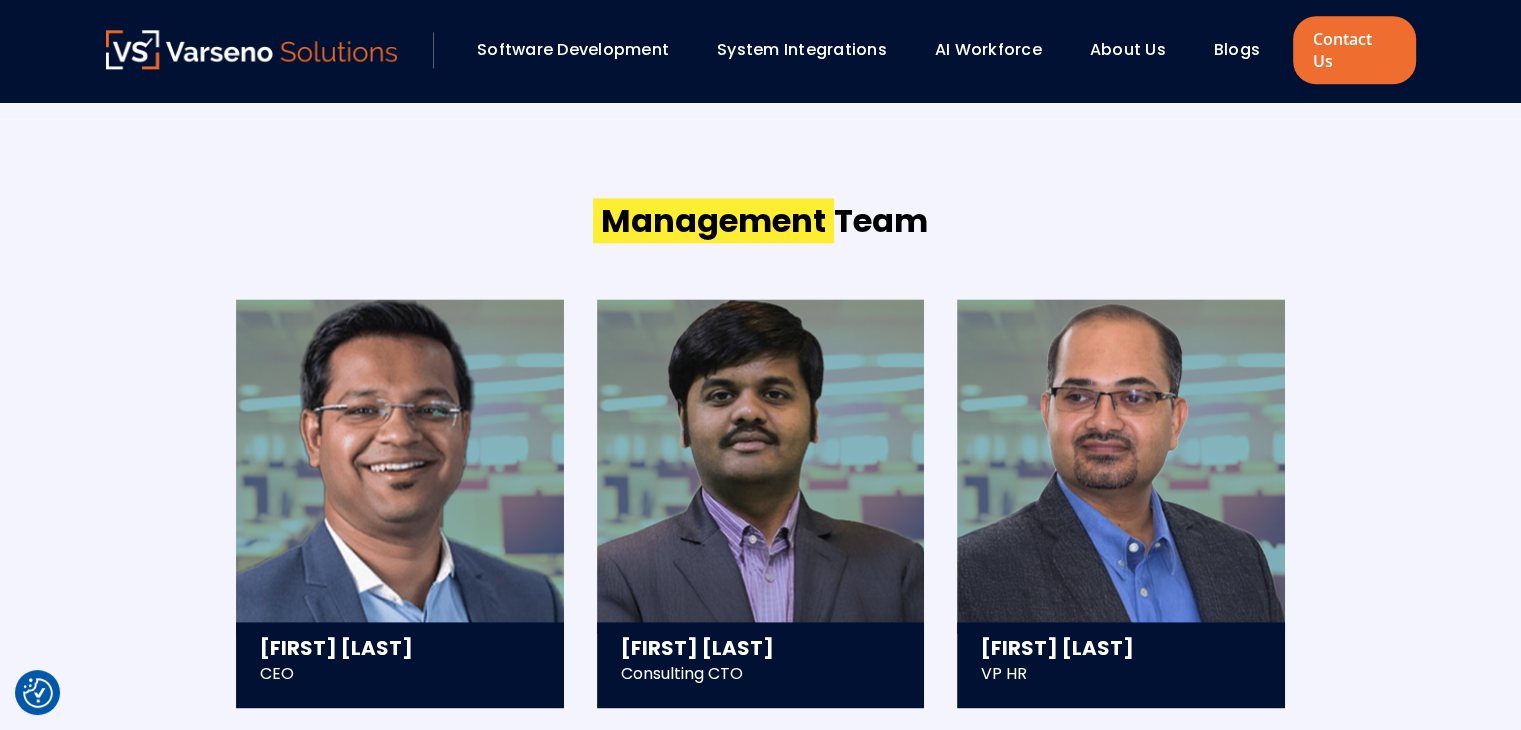 scroll, scrollTop: 2680, scrollLeft: 0, axis: vertical 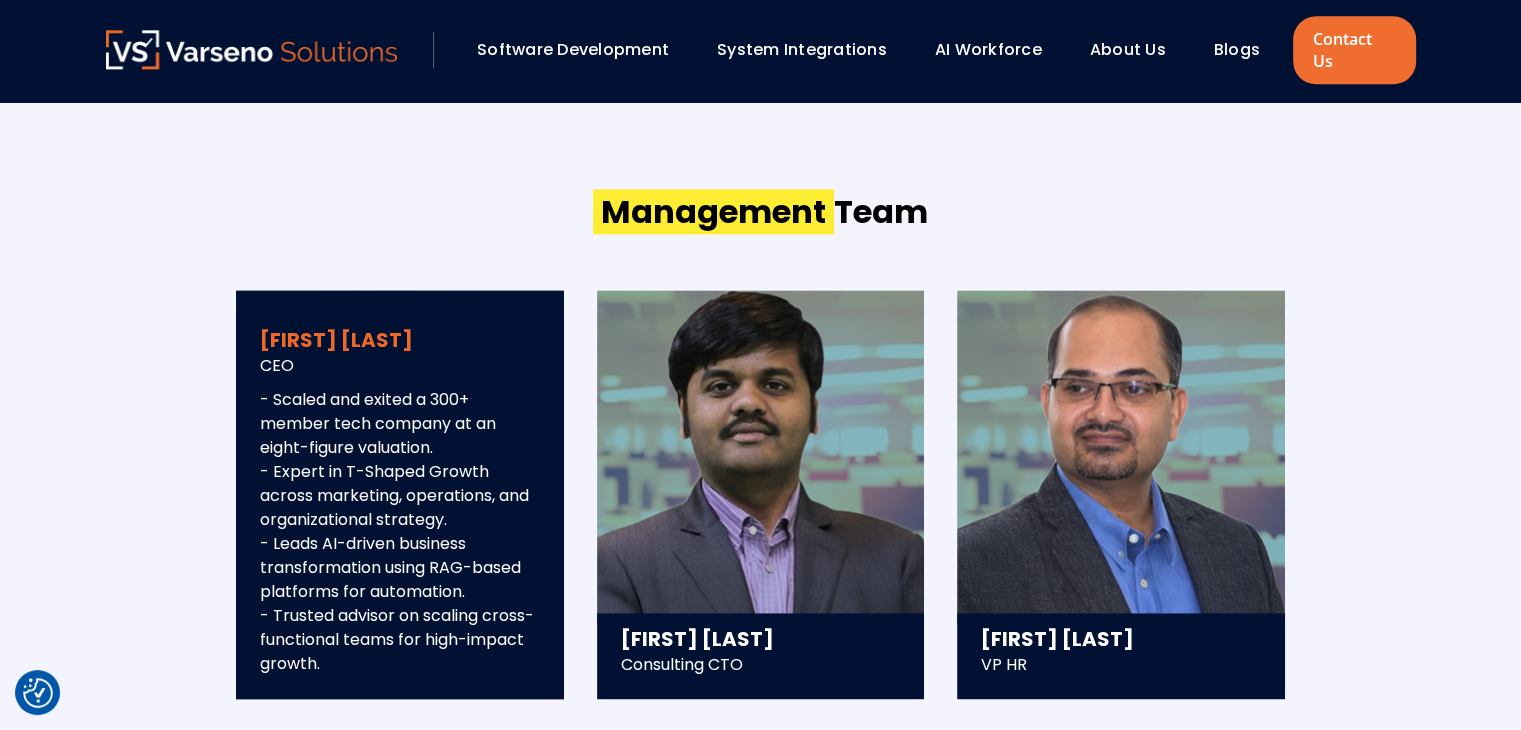 click on "Saurav Mishra
CEO
- Scaled and exited a 300+ member tech company at an eight-figure valuation.
- Expert in T-Shaped Growth across marketing, operations, and organizational strategy.
- Leads AI-driven business transformation using RAG-based platforms for automation.
- Trusted advisor on scaling cross-functional teams for high-impact growth." at bounding box center (400, 494) 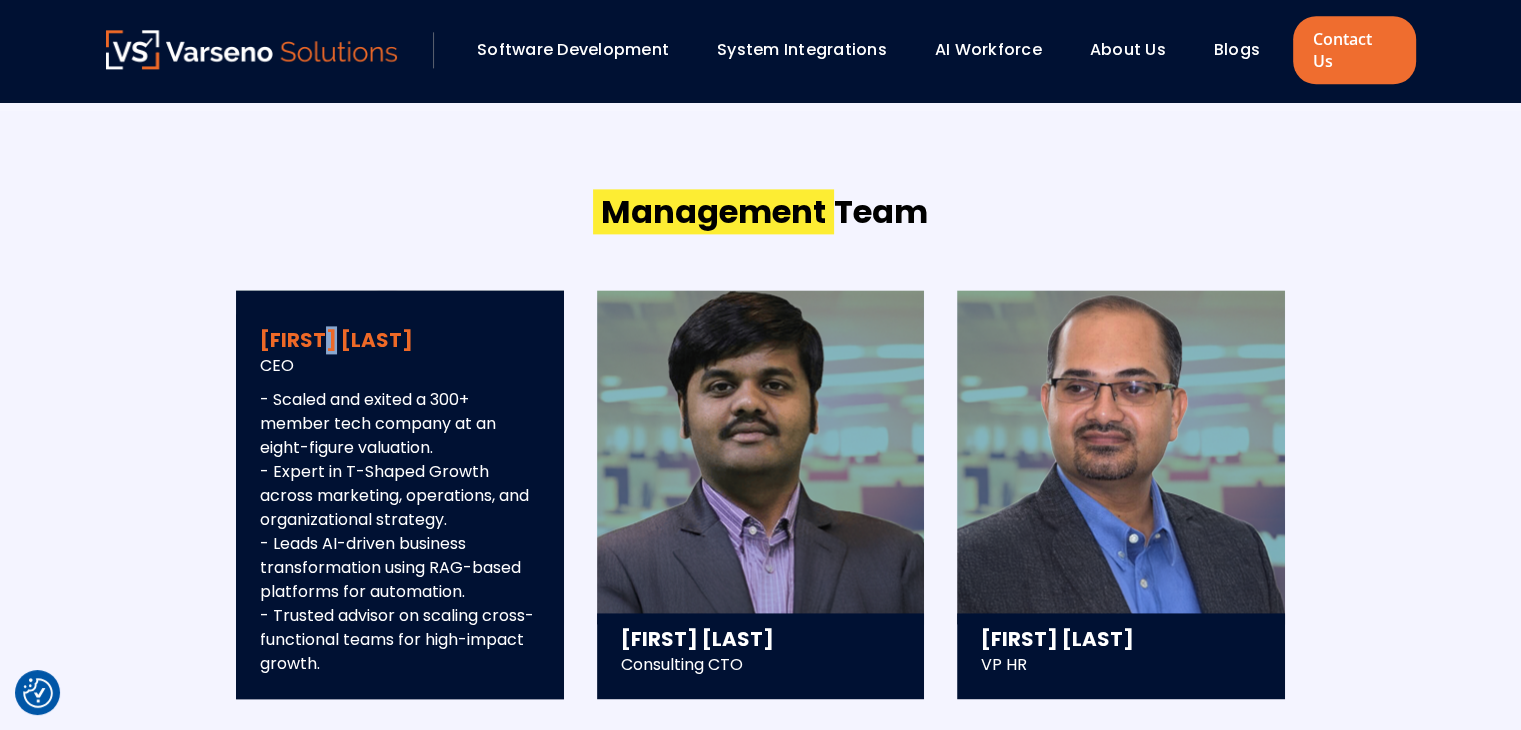 click on "Saurav Mishra" at bounding box center (400, 340) 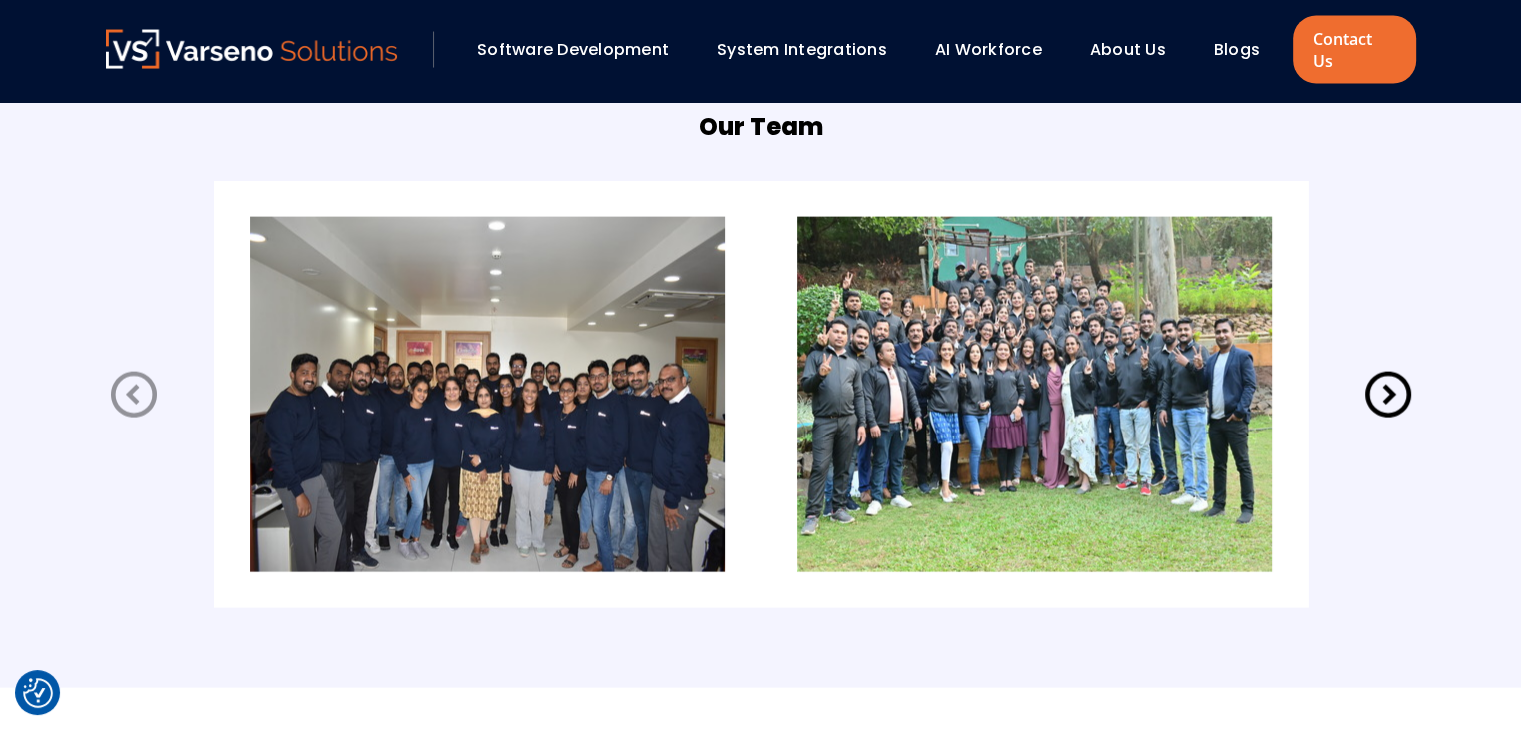 scroll, scrollTop: 4100, scrollLeft: 0, axis: vertical 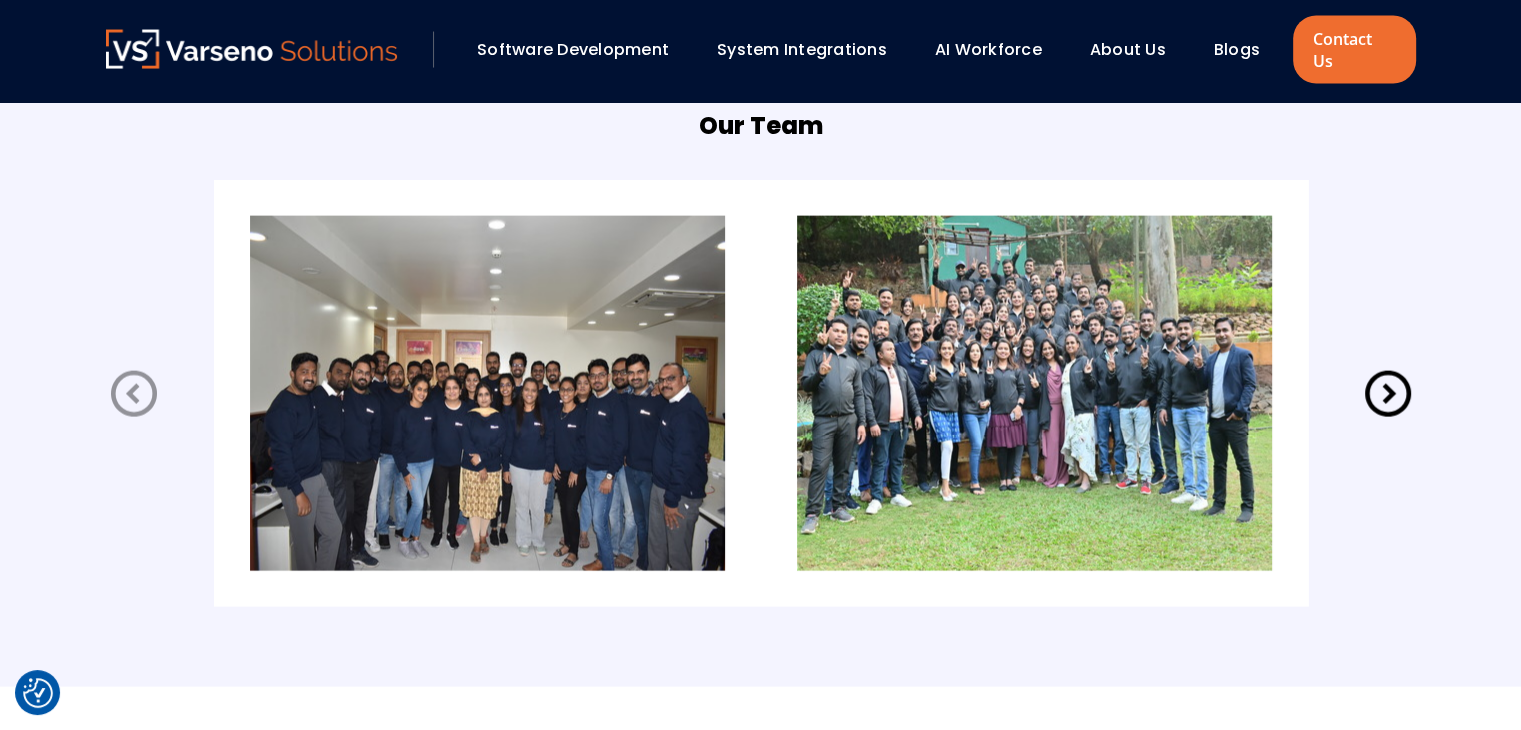 click at bounding box center [487, 393] 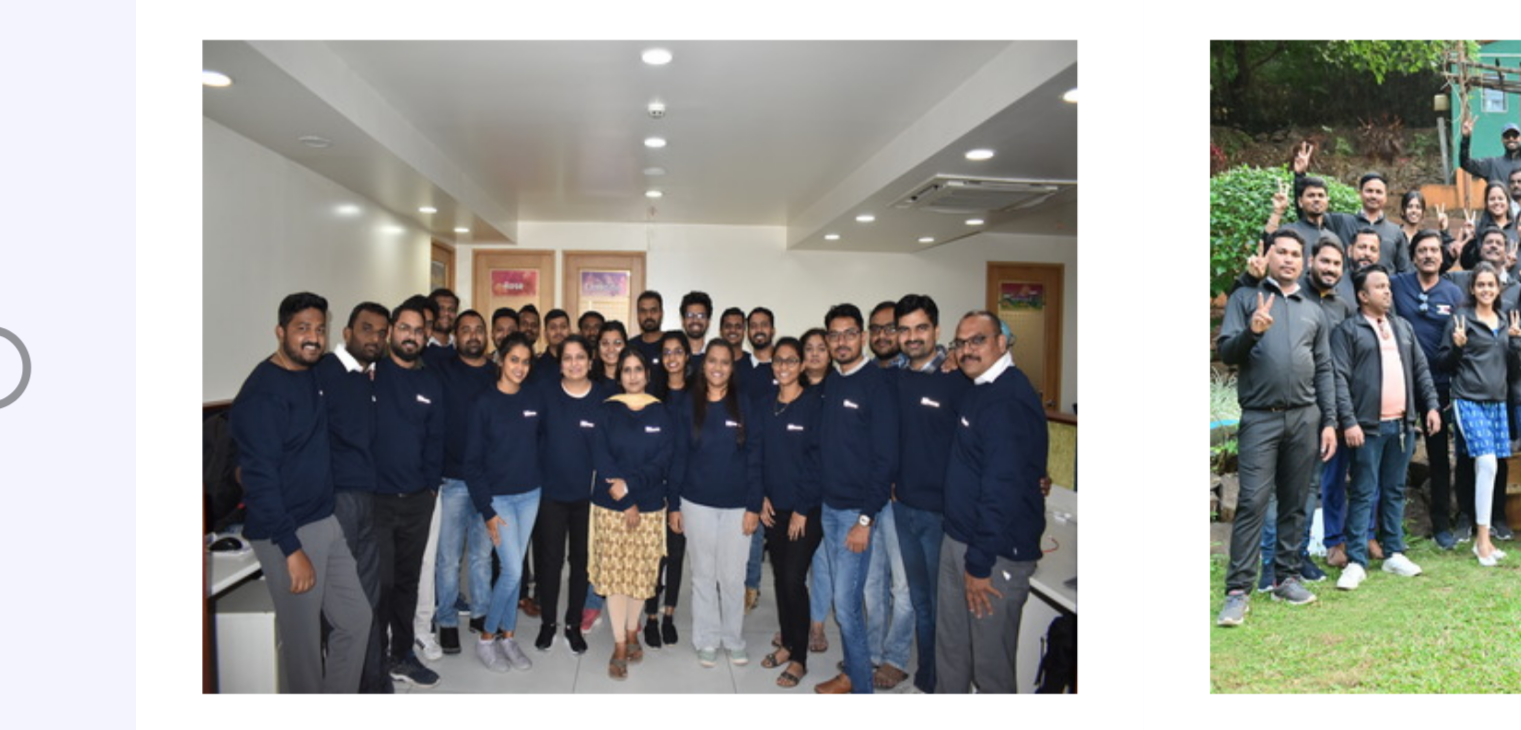 scroll, scrollTop: 4084, scrollLeft: 0, axis: vertical 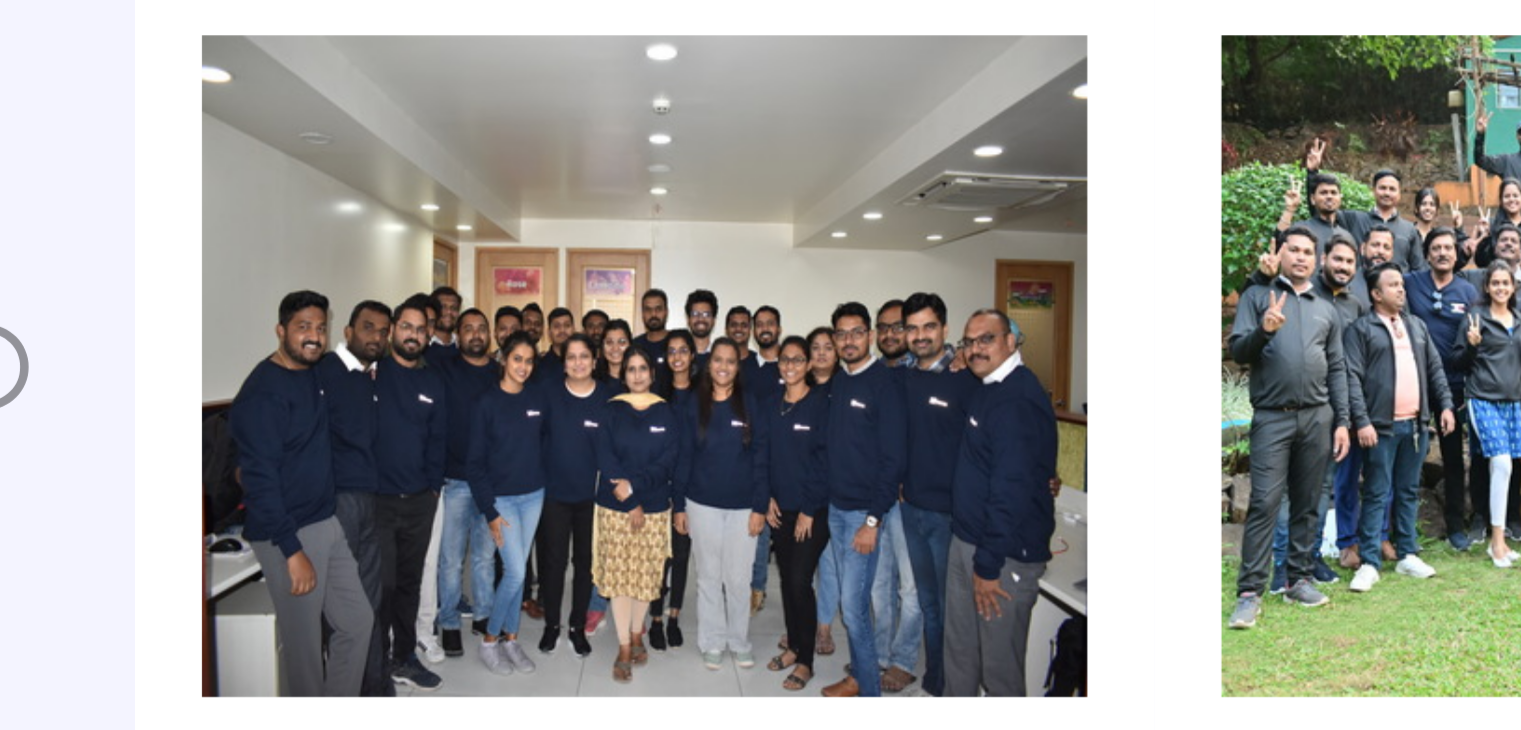 click at bounding box center (487, 409) 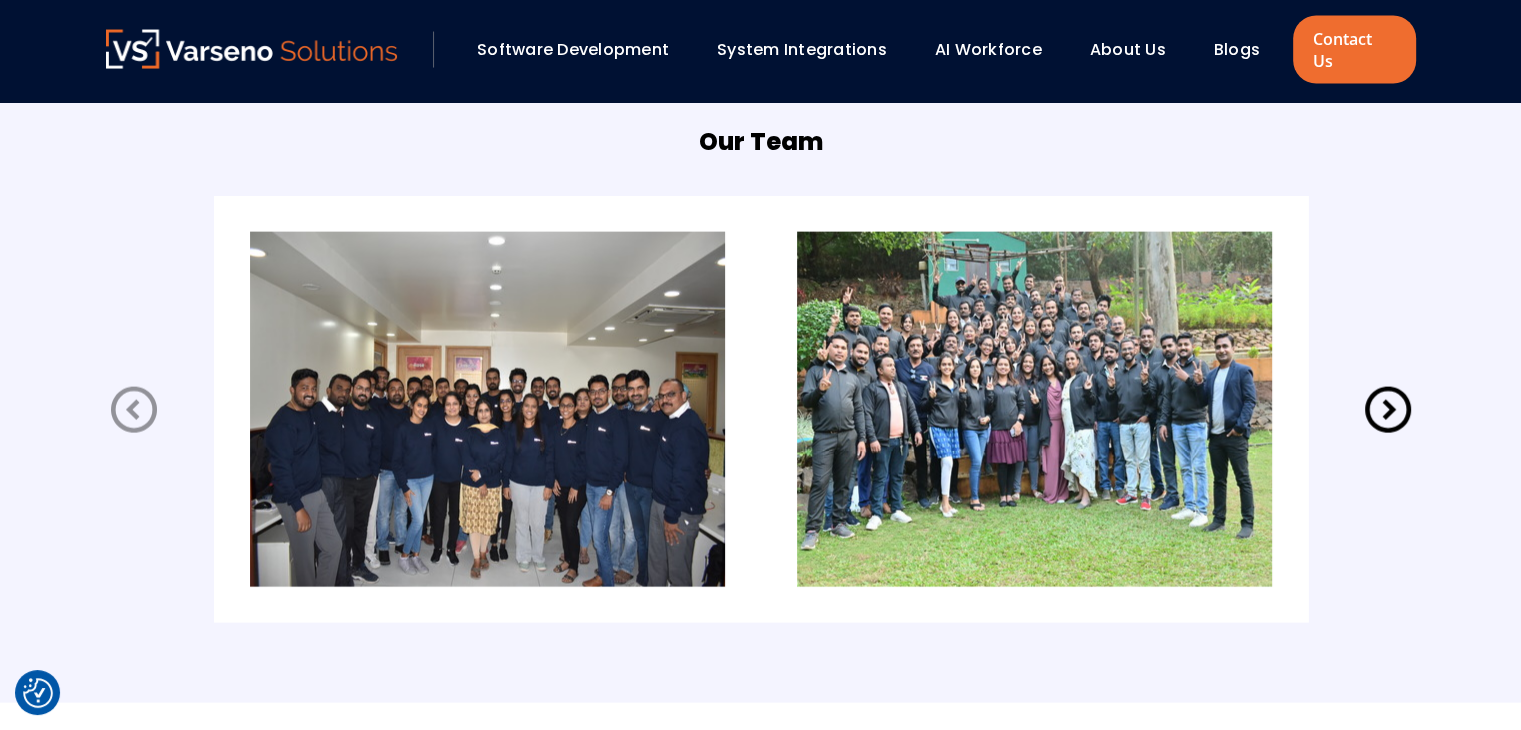 click 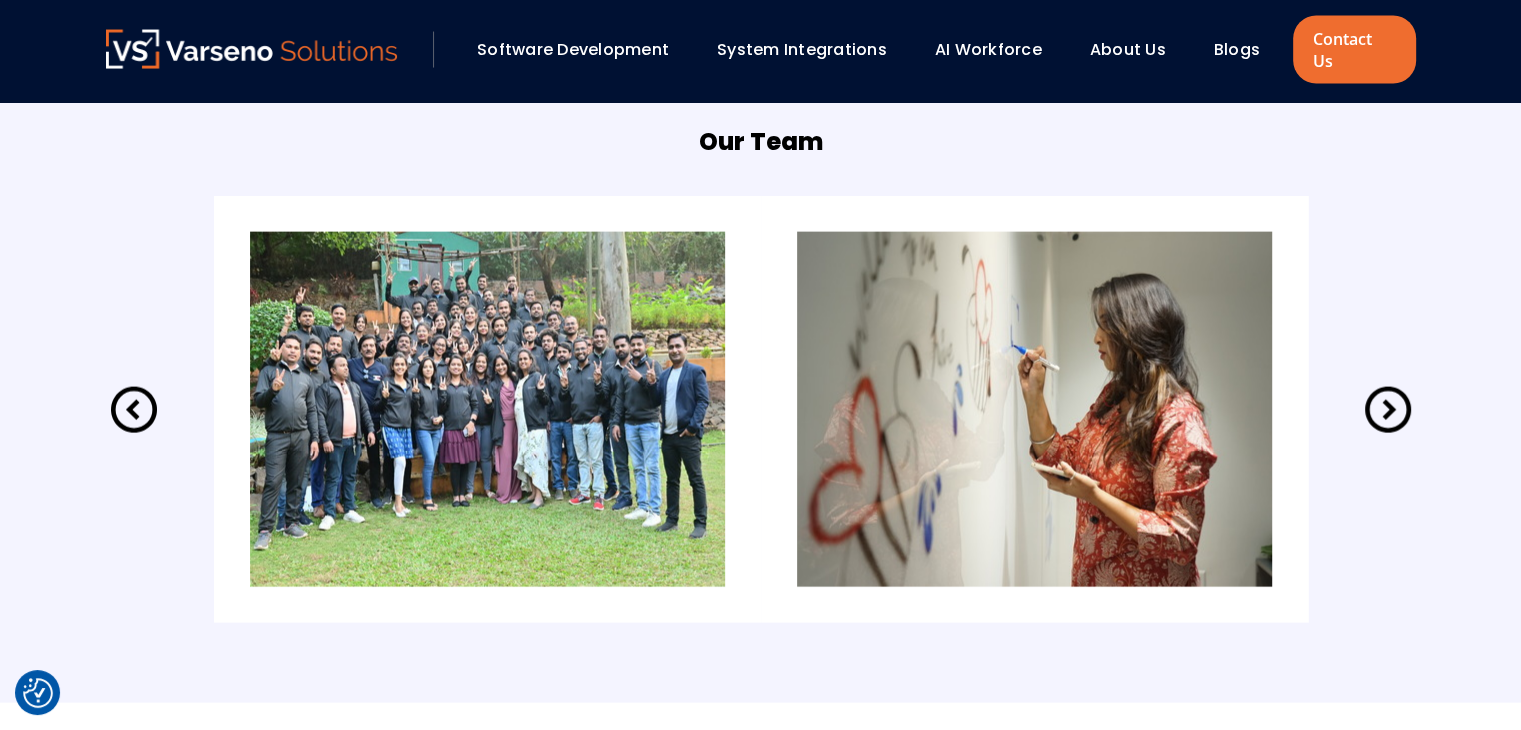 drag, startPoint x: 1430, startPoint y: 389, endPoint x: 1392, endPoint y: 377, distance: 39.849716 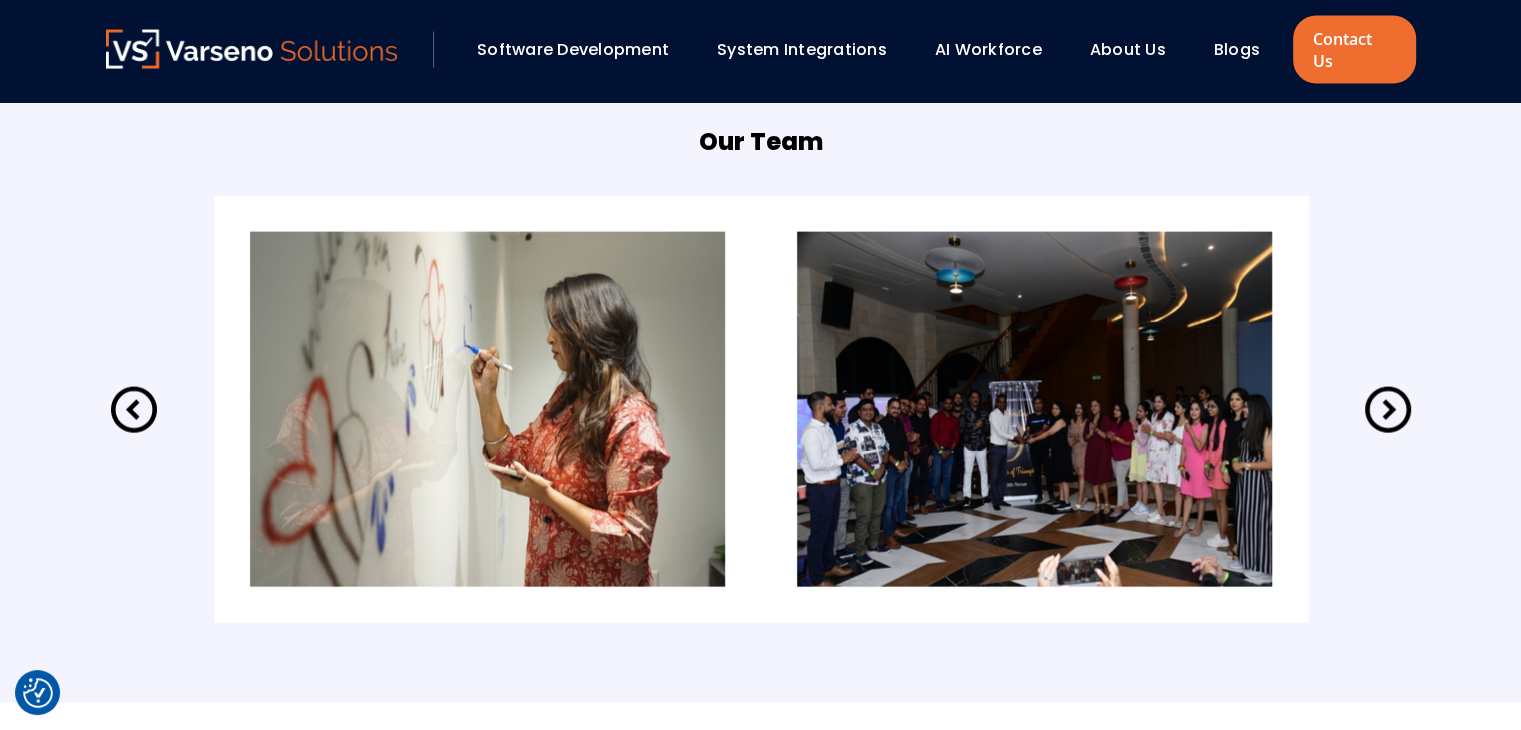 click at bounding box center [1034, 409] 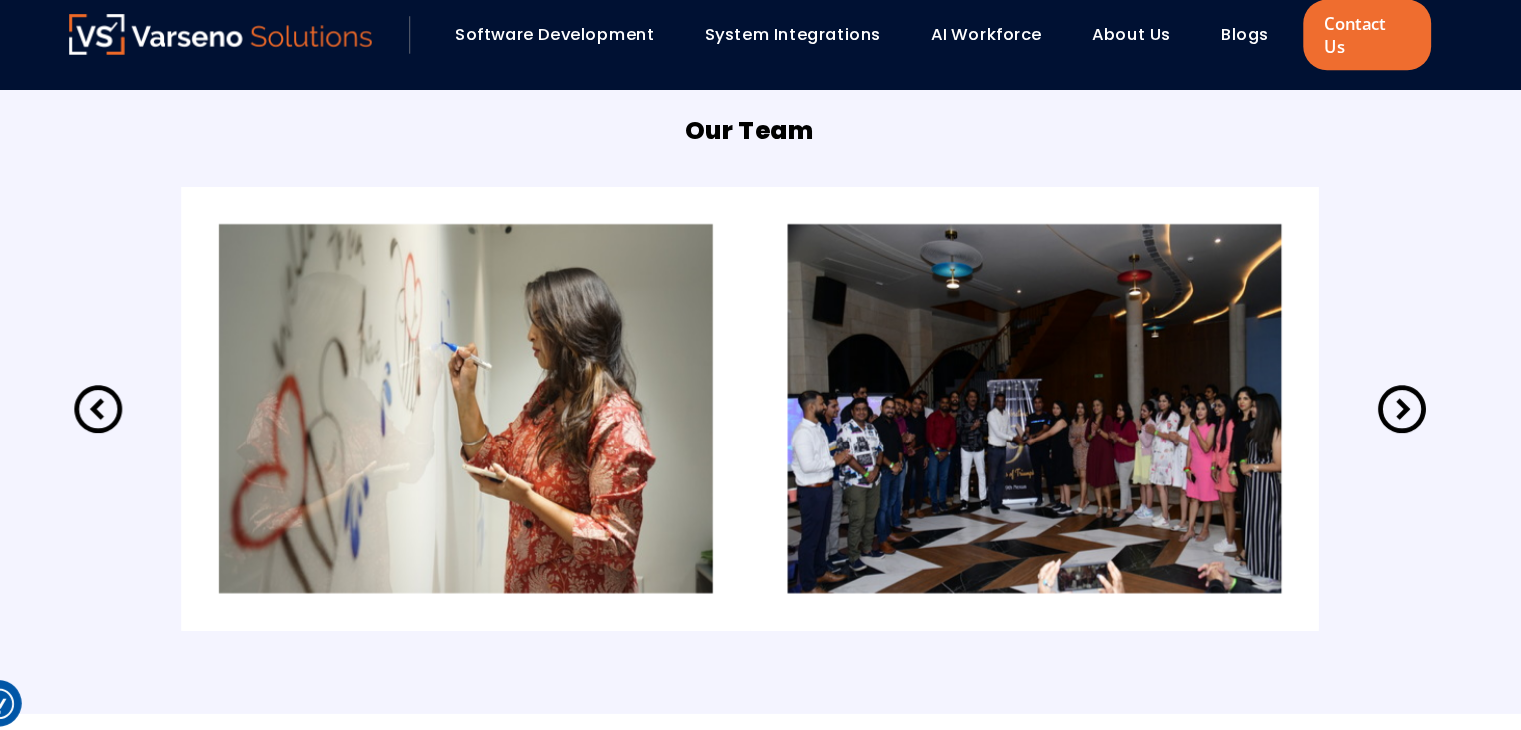 scroll, scrollTop: 4084, scrollLeft: 0, axis: vertical 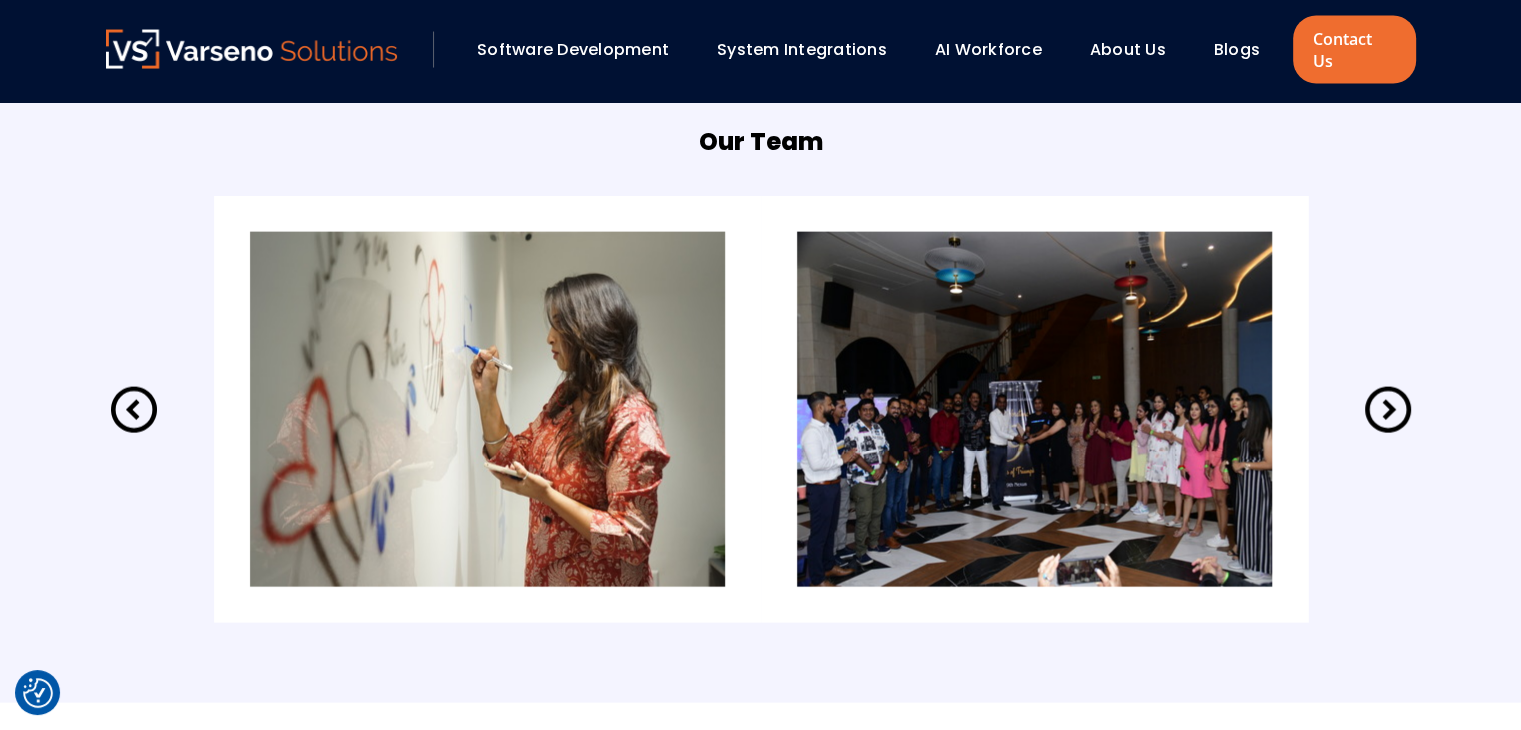 click 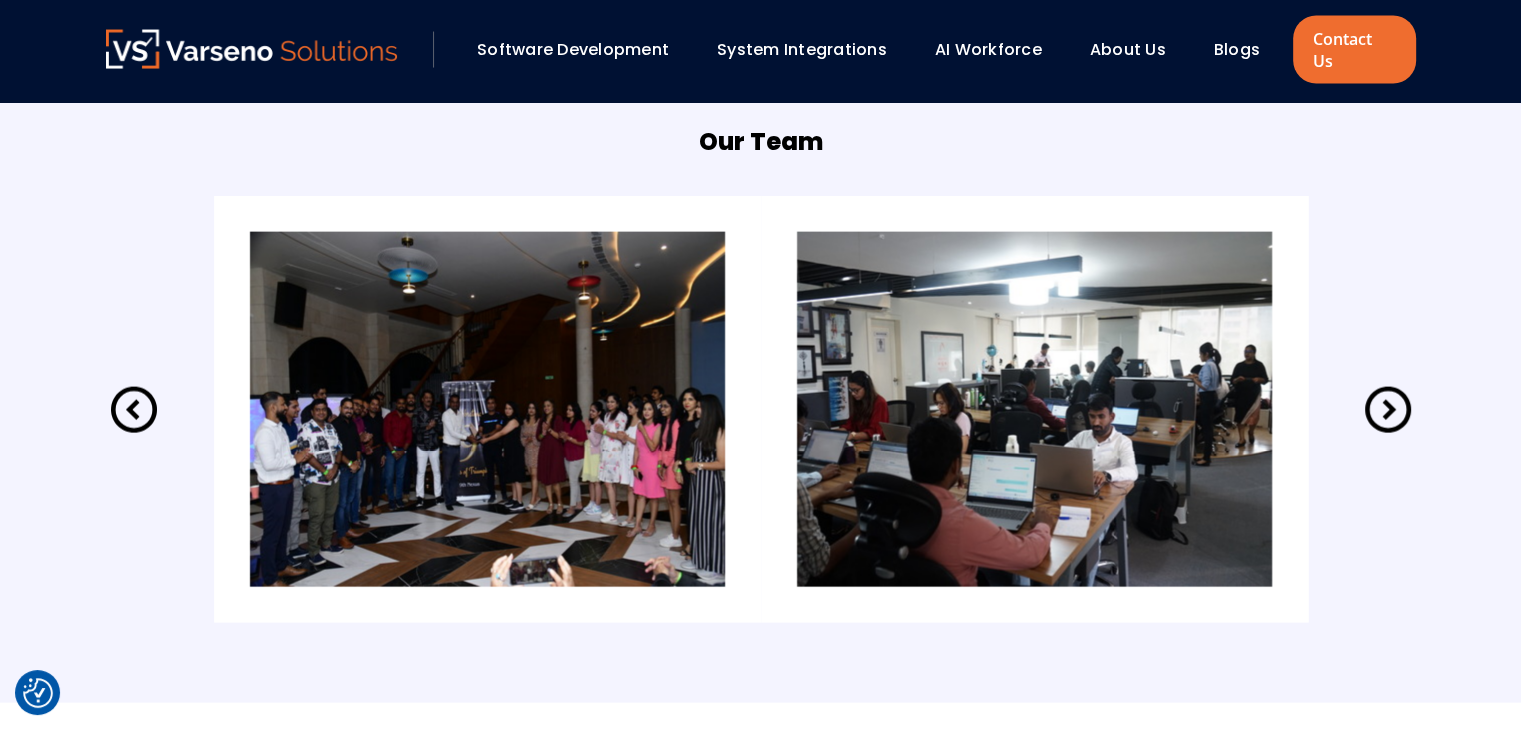 click 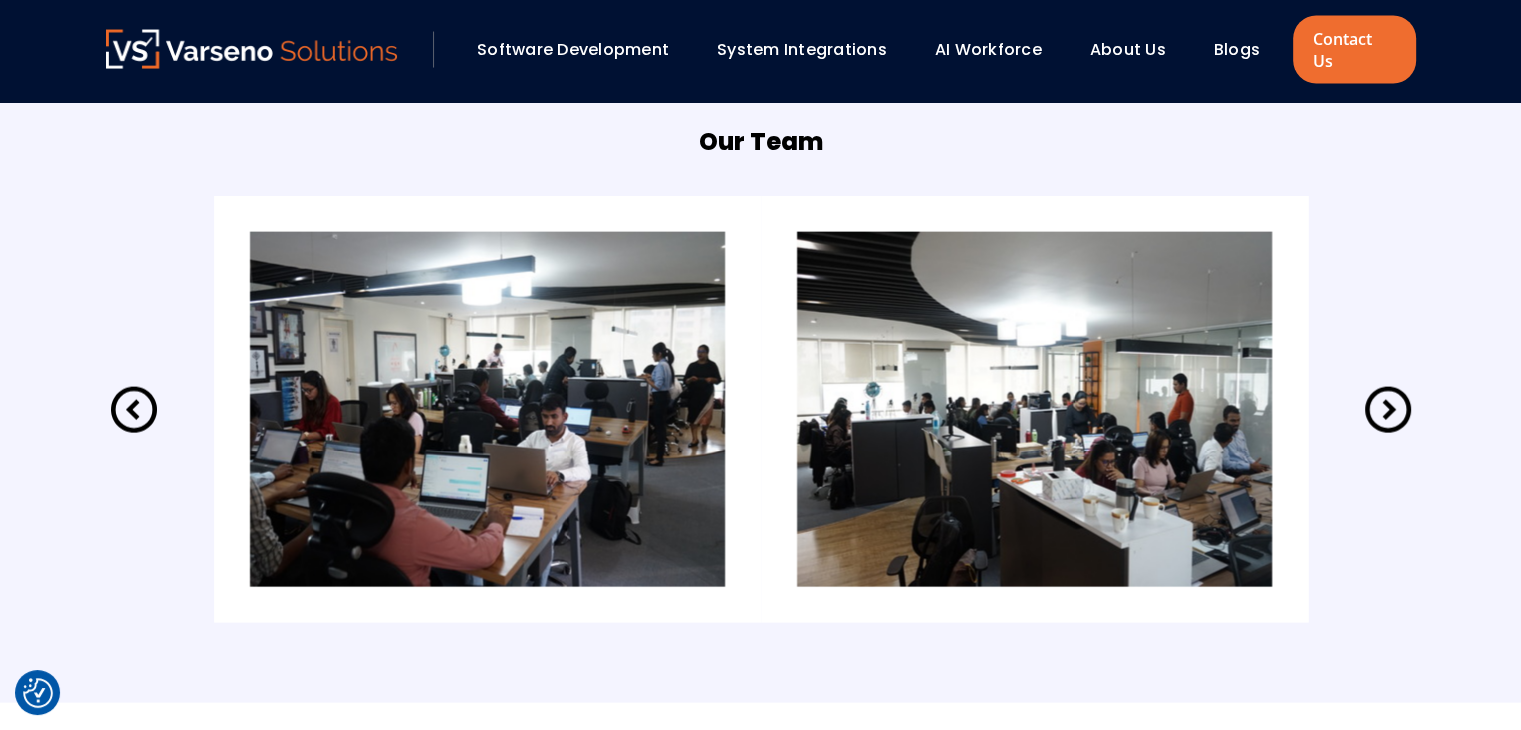 click 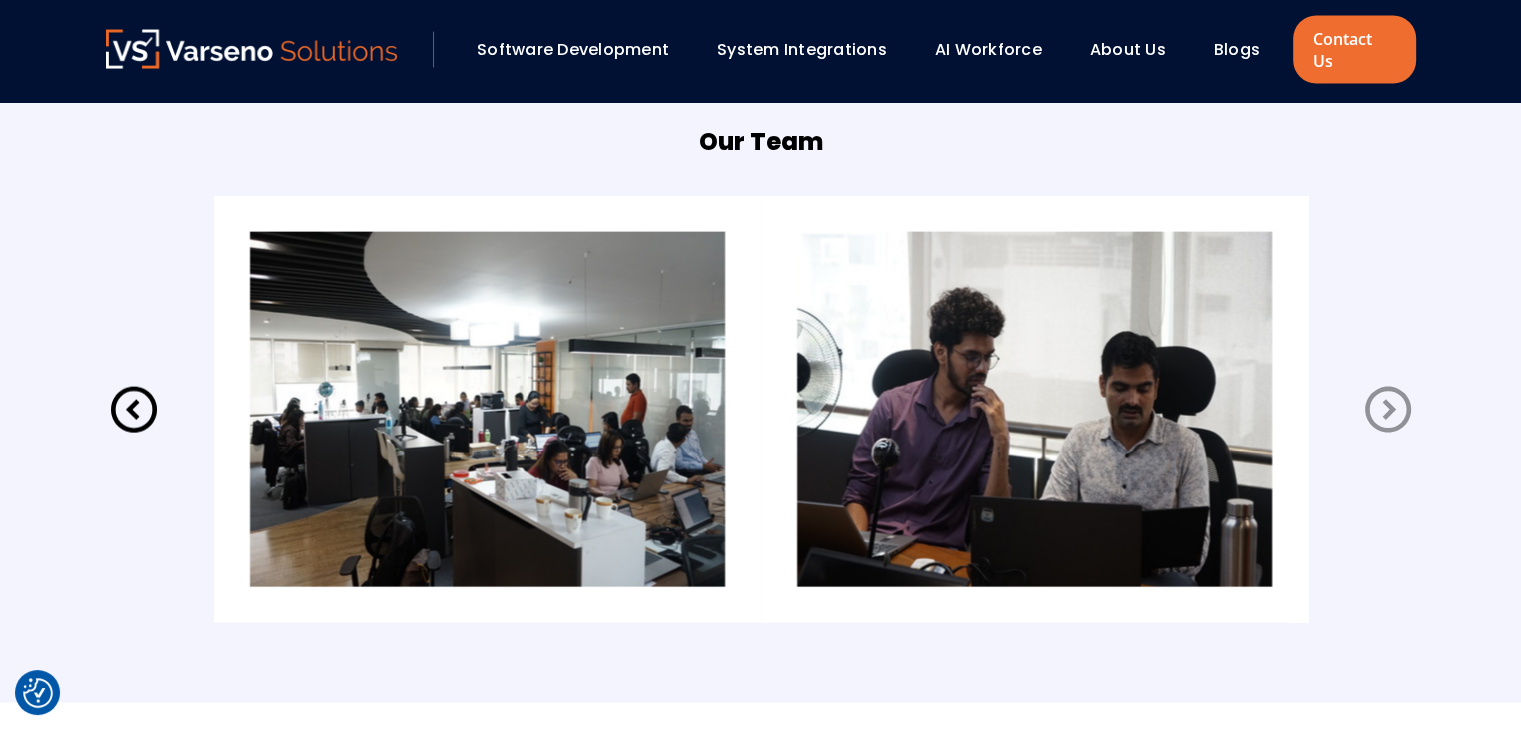 click 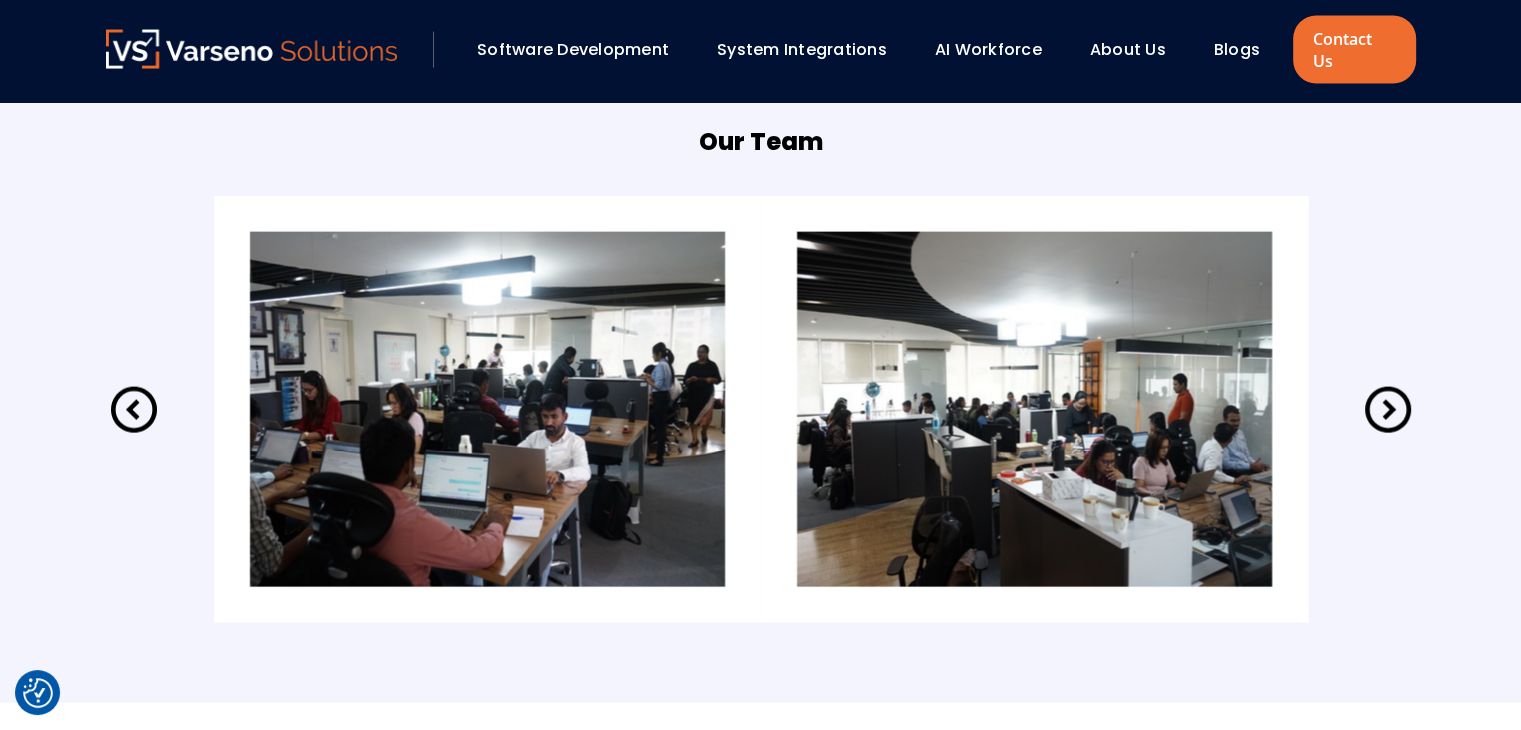 click 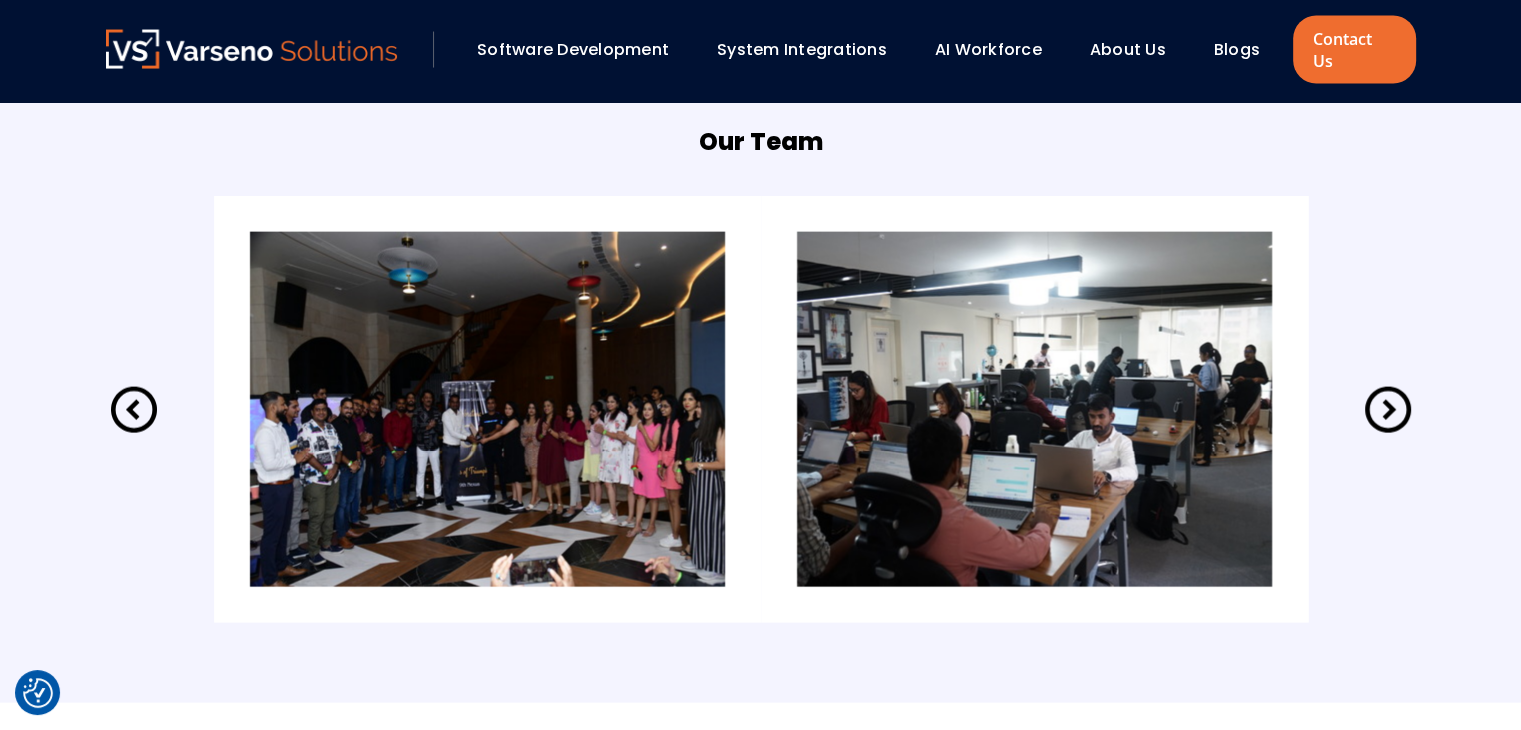 click 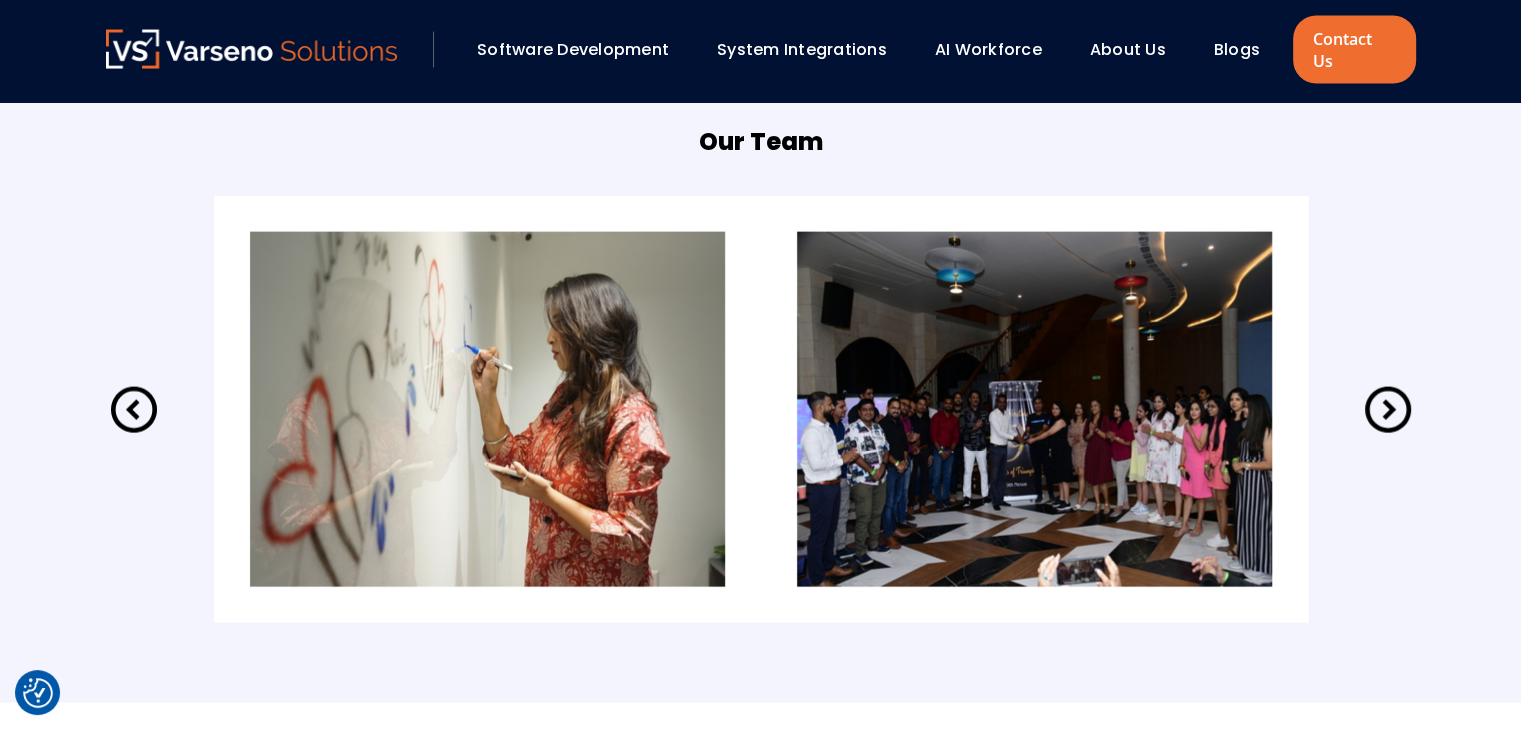 click 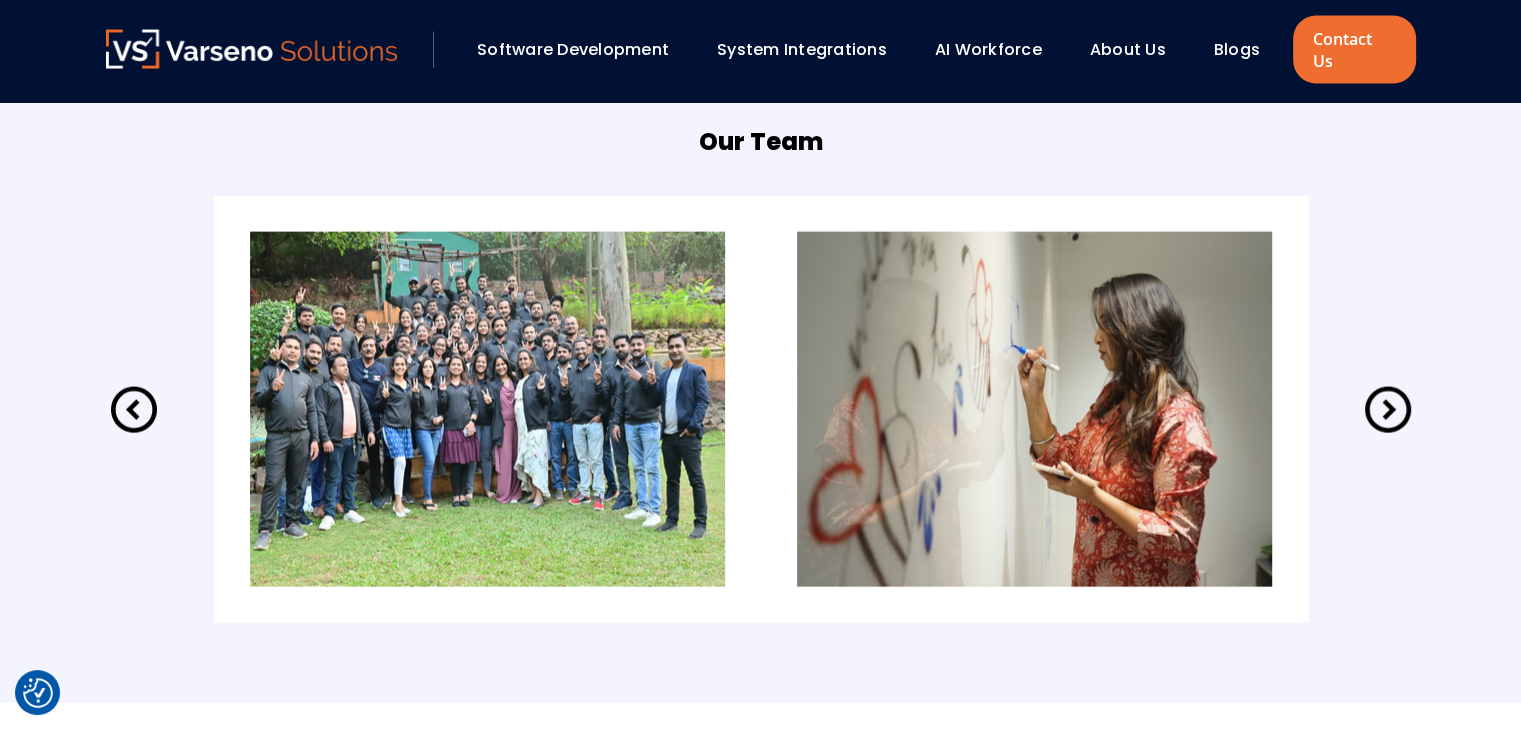 click 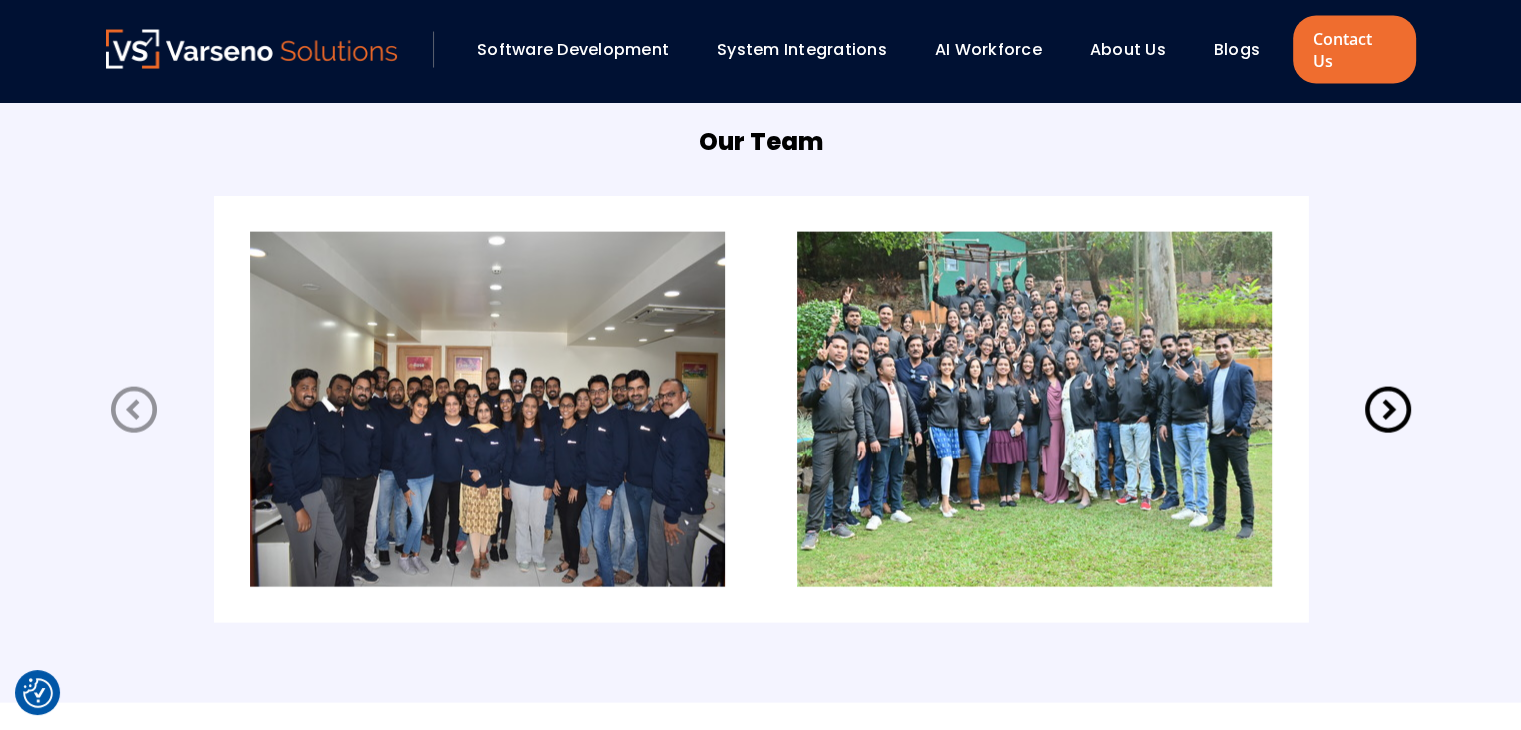 click 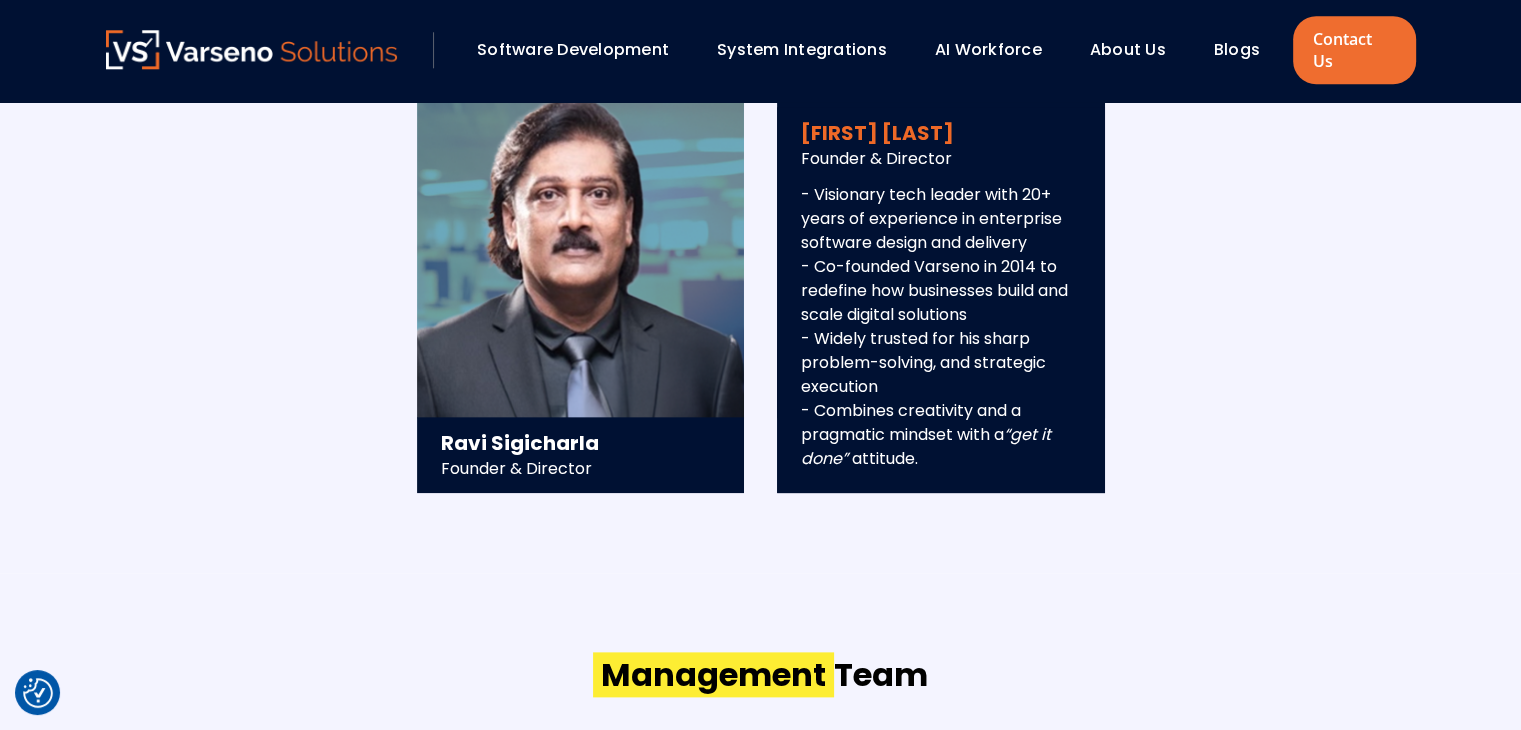 scroll, scrollTop: 2216, scrollLeft: 0, axis: vertical 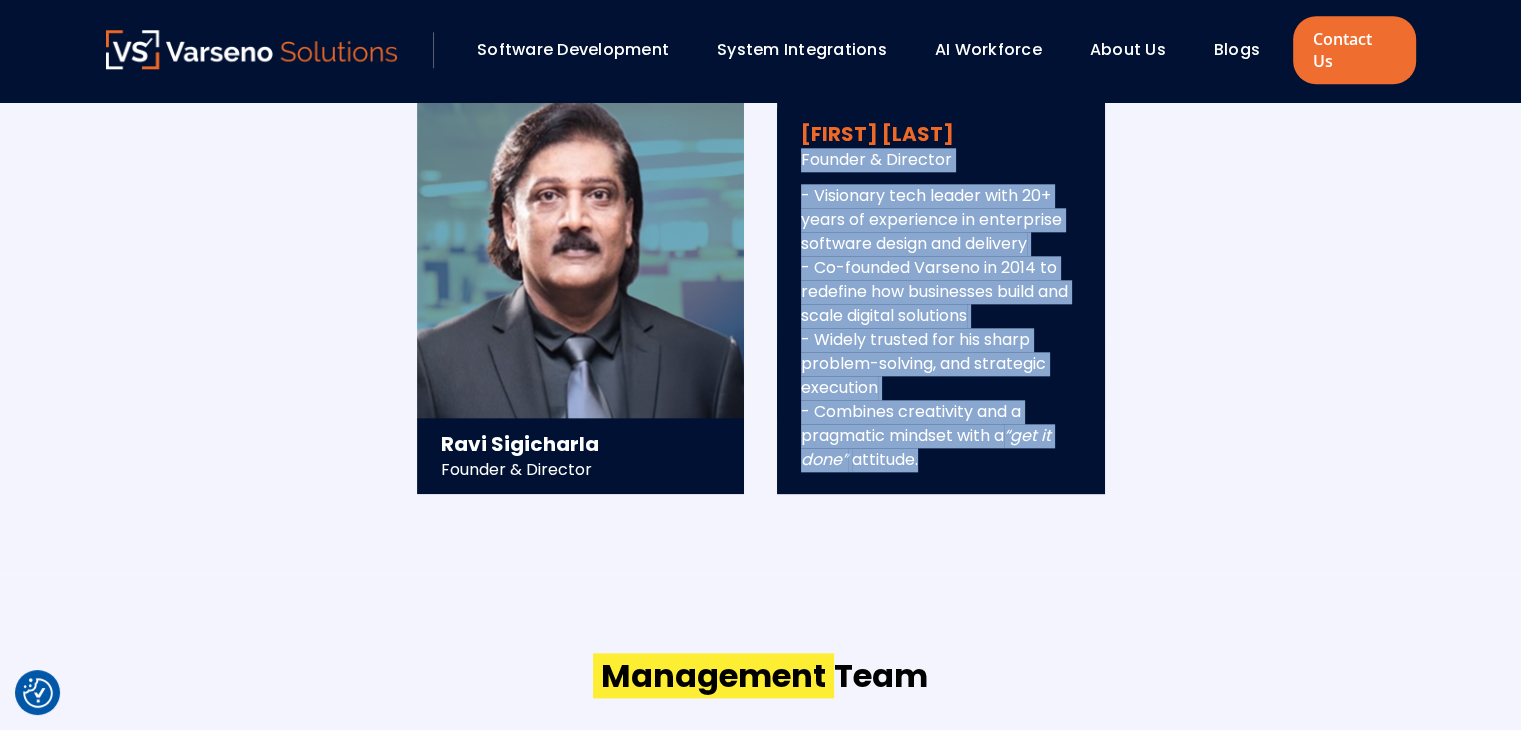 drag, startPoint x: 797, startPoint y: 135, endPoint x: 924, endPoint y: 447, distance: 336.85754 